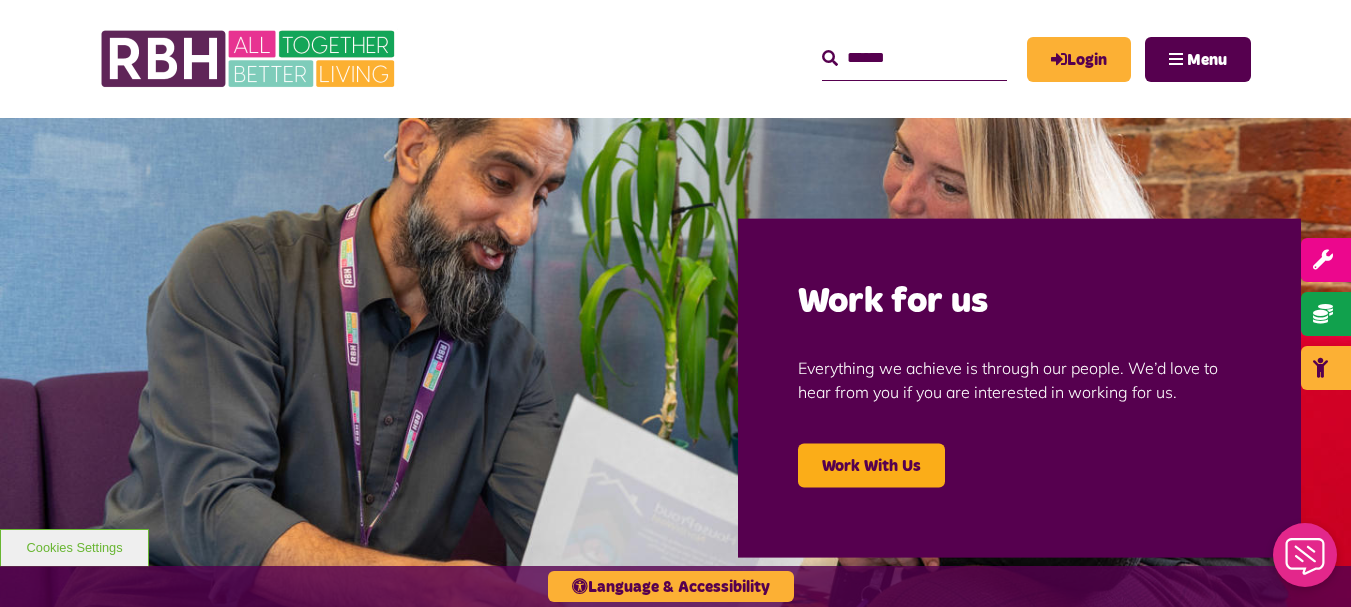 scroll, scrollTop: 0, scrollLeft: 0, axis: both 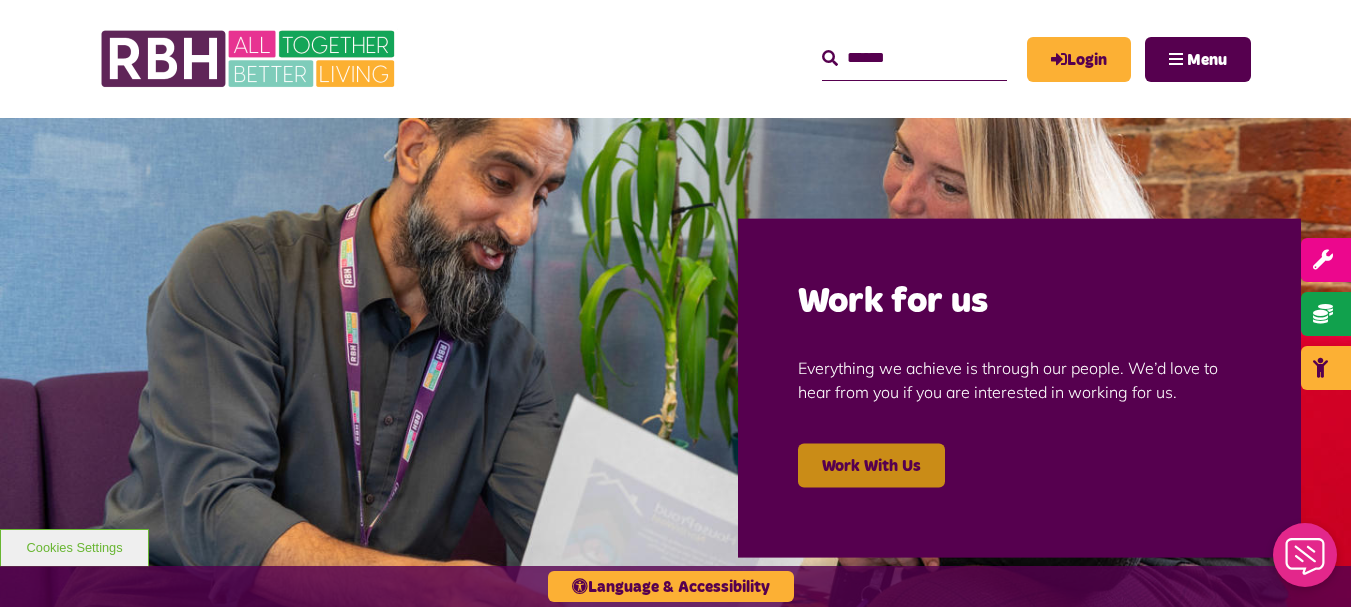click on "Work With Us" at bounding box center (871, 465) 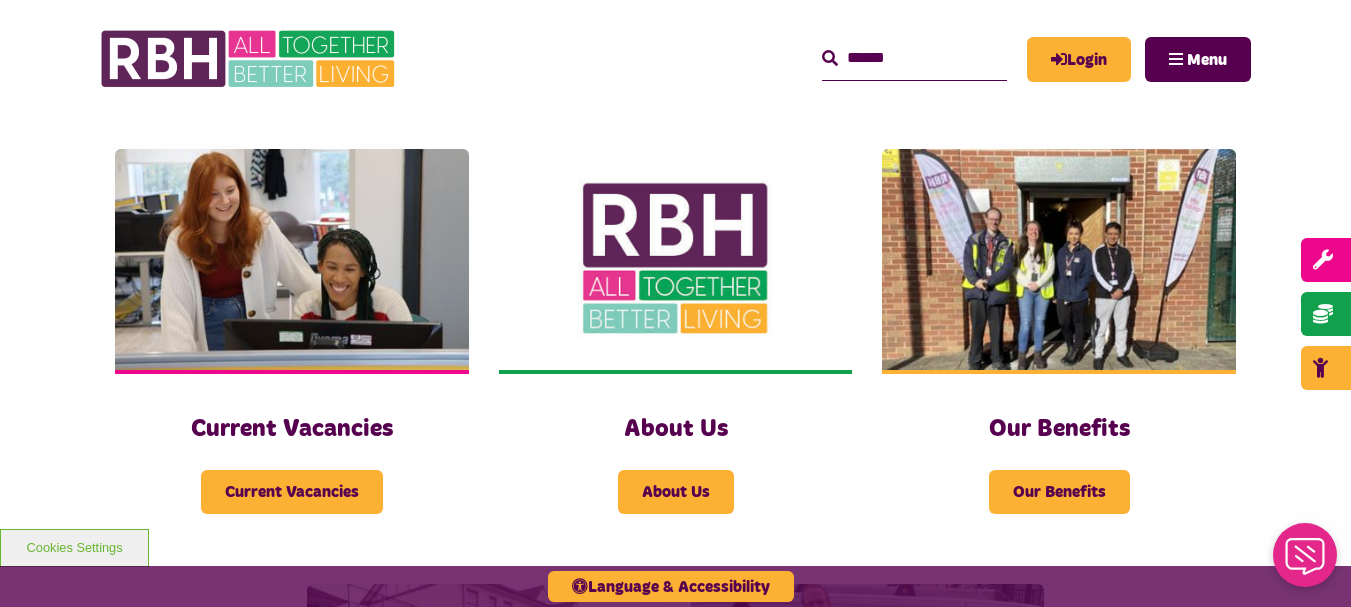 scroll, scrollTop: 400, scrollLeft: 0, axis: vertical 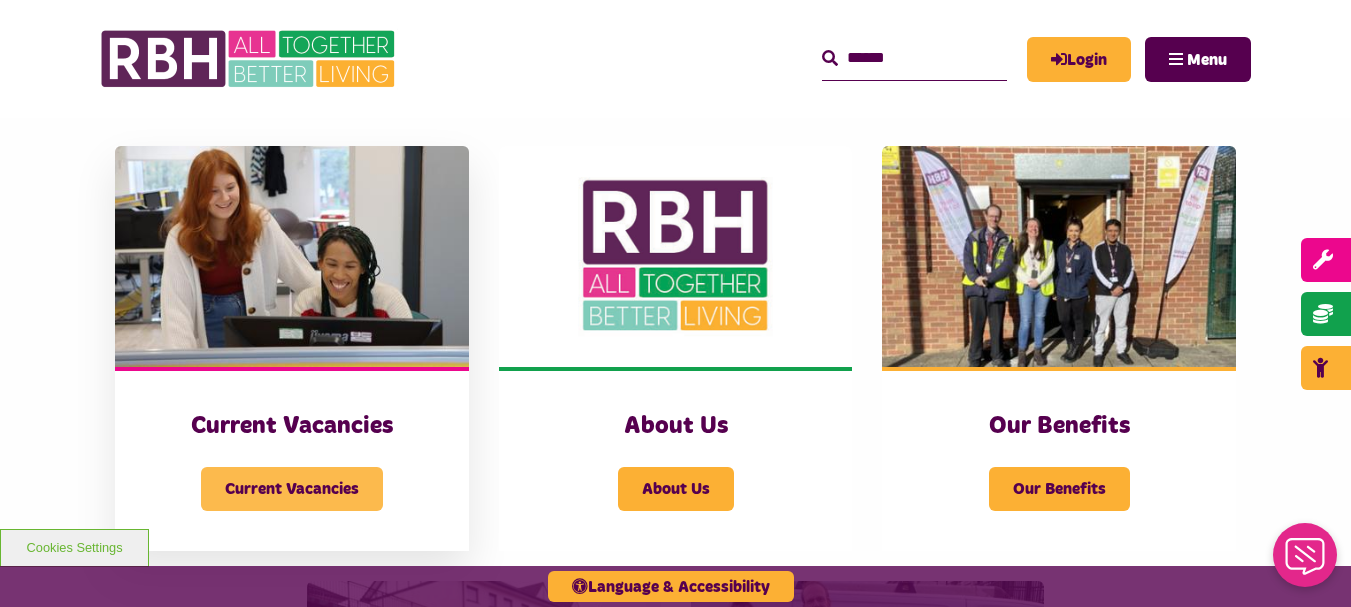 click on "Current Vacancies" at bounding box center (292, 489) 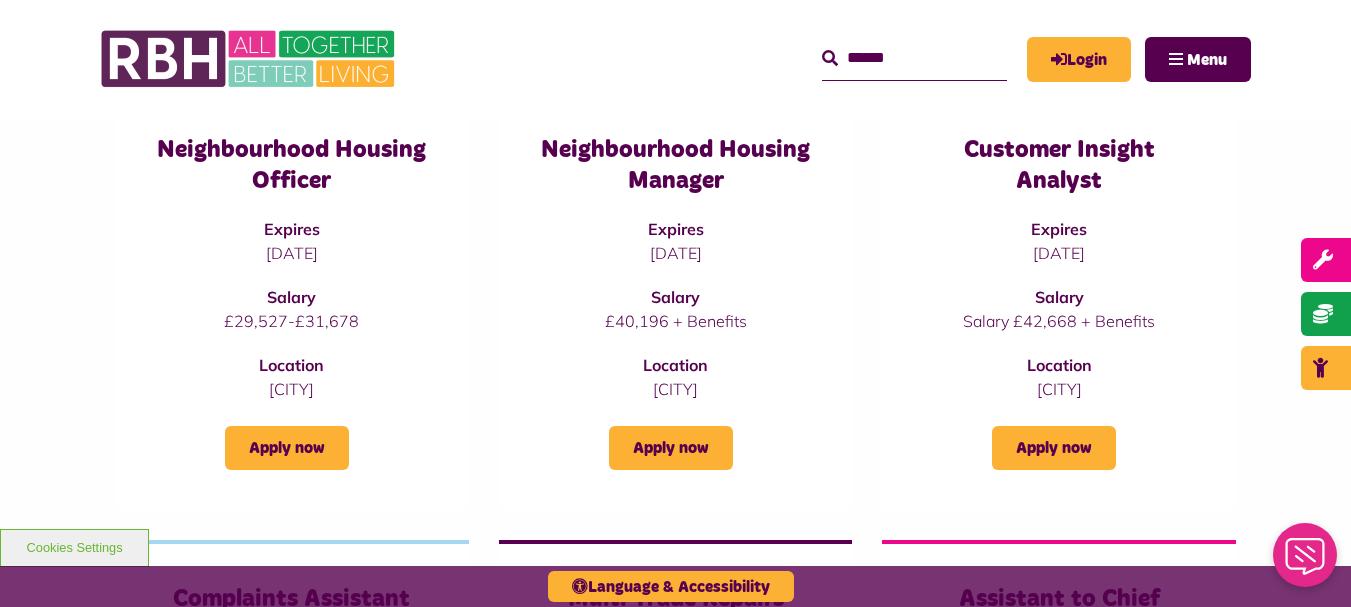 scroll, scrollTop: 300, scrollLeft: 0, axis: vertical 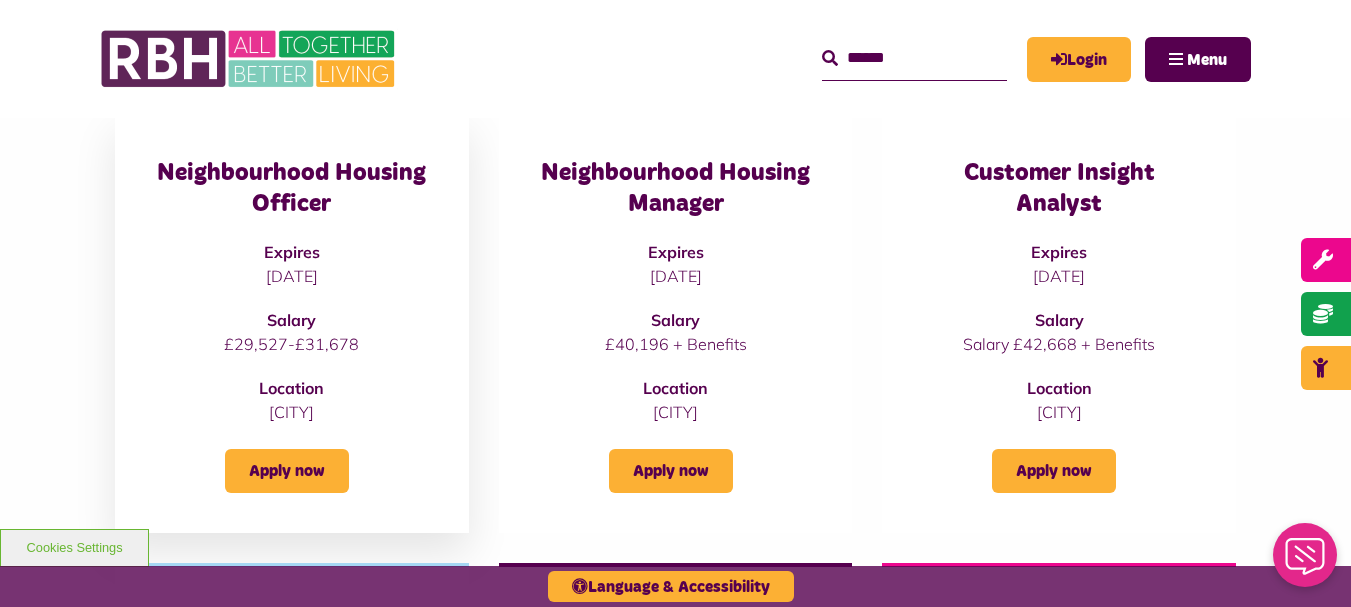 click on "Neighbourhood Housing Officer" at bounding box center [292, 189] 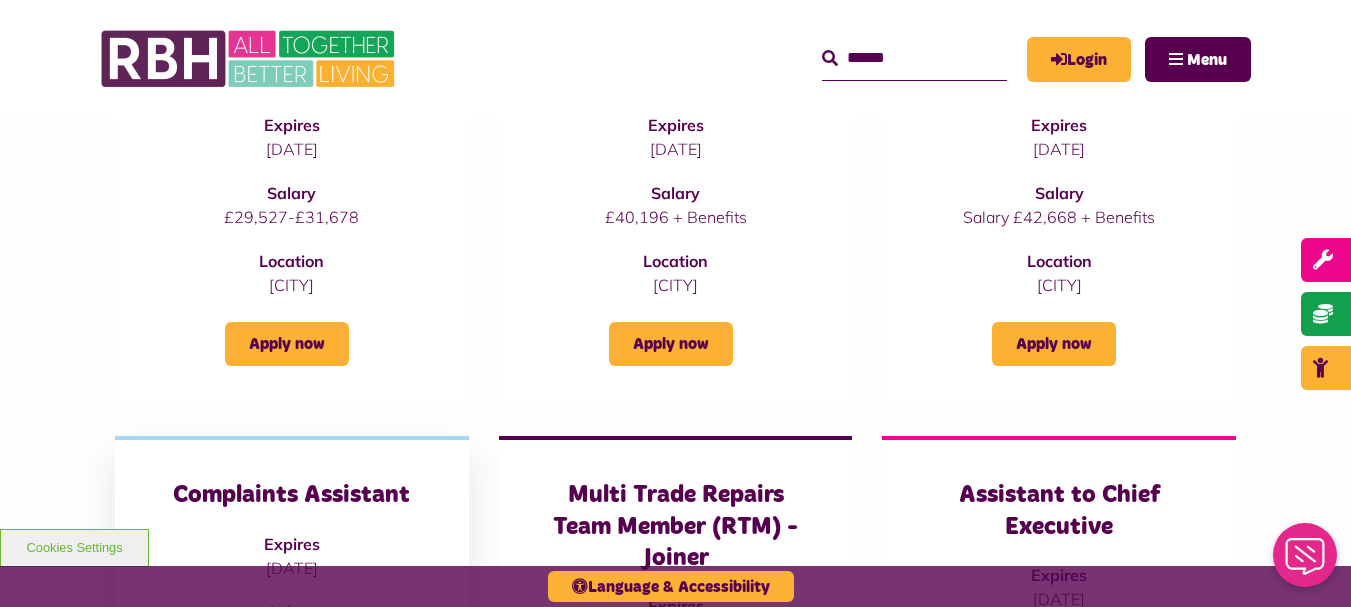 scroll, scrollTop: 400, scrollLeft: 0, axis: vertical 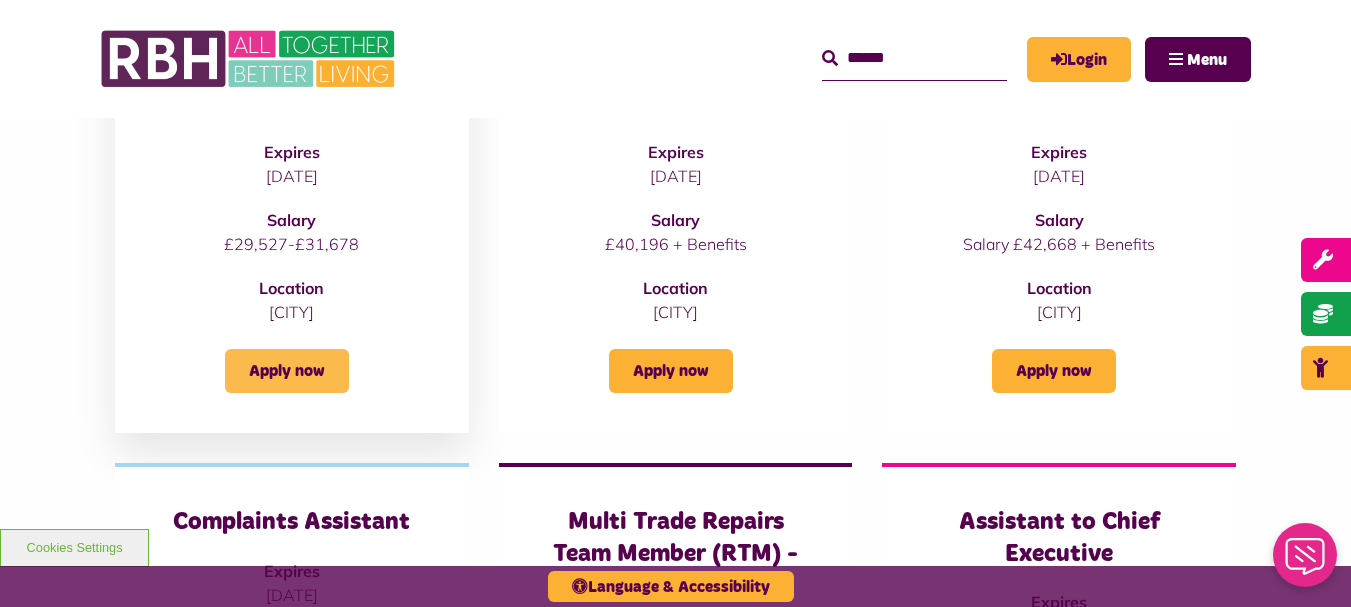 click on "Apply now" at bounding box center [287, 371] 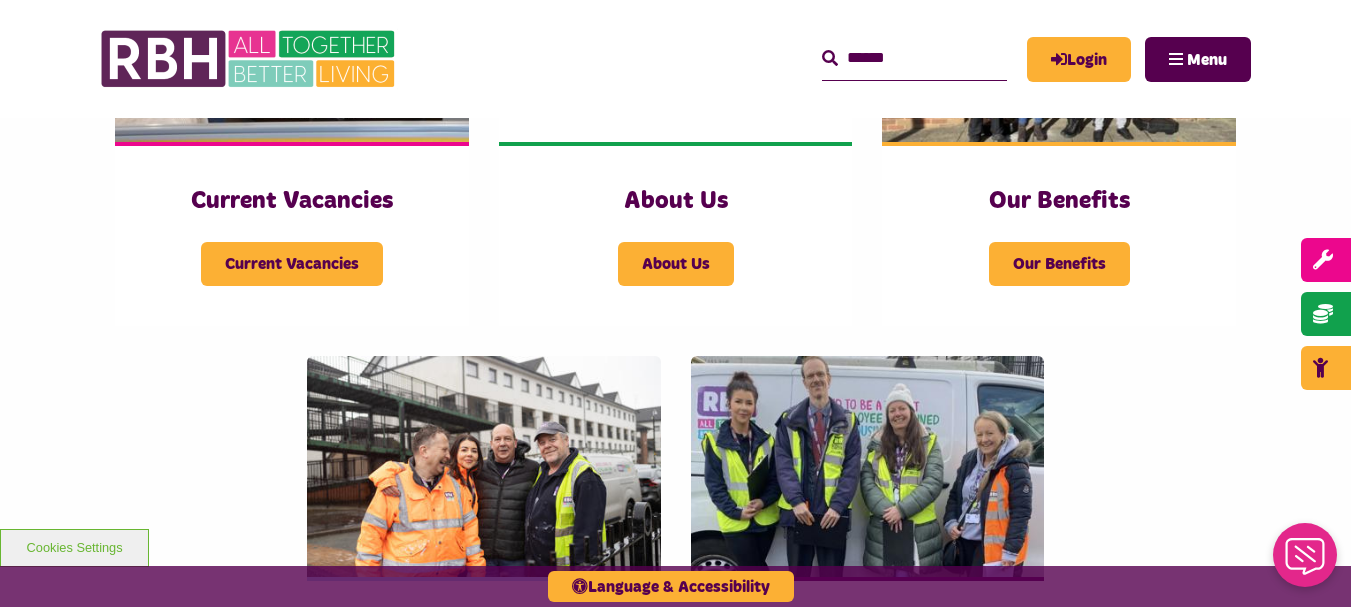 scroll, scrollTop: 700, scrollLeft: 0, axis: vertical 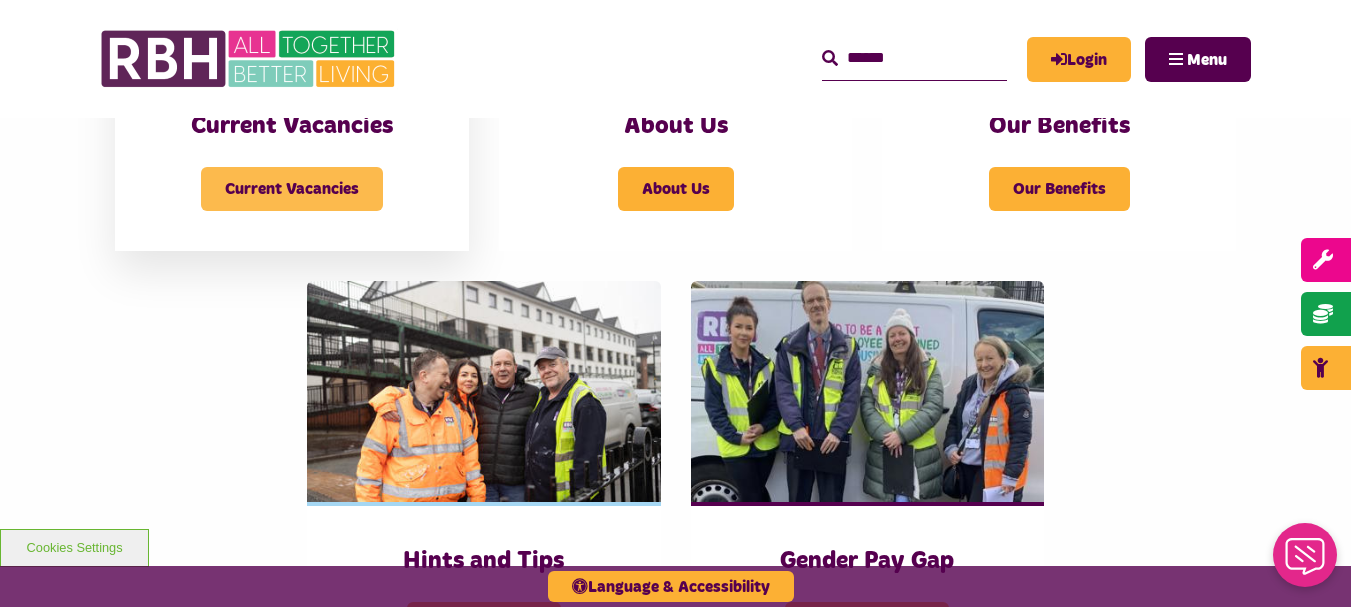 click on "Current Vacancies" at bounding box center (292, 189) 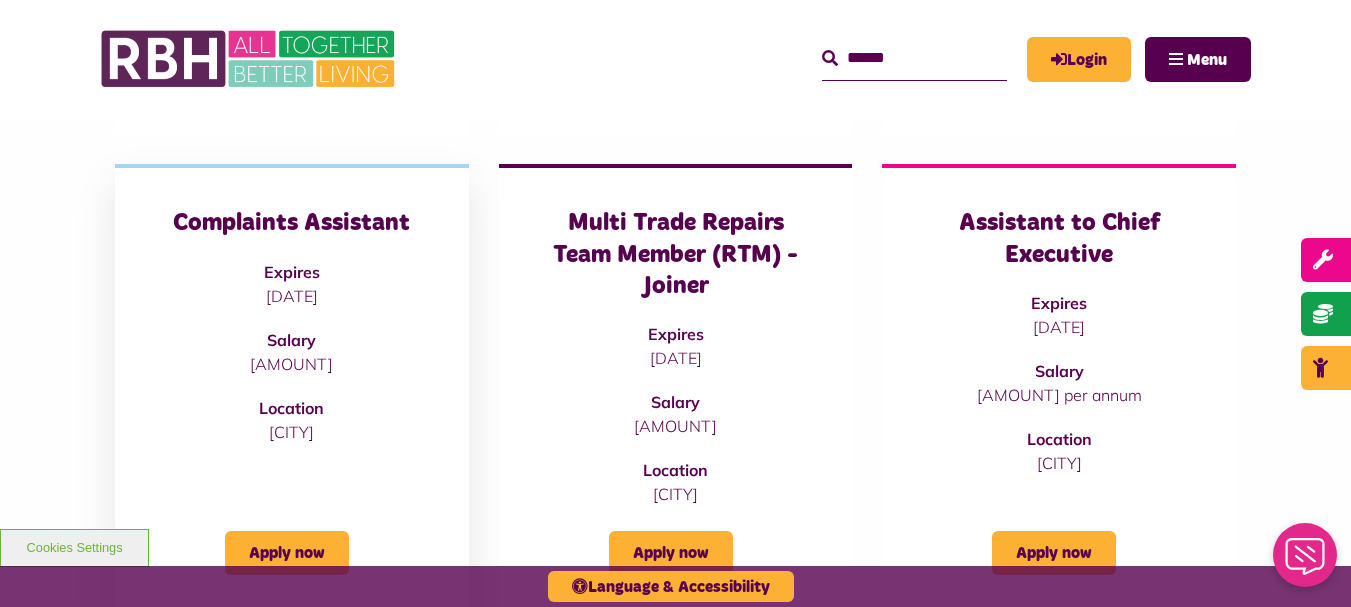 scroll, scrollTop: 700, scrollLeft: 0, axis: vertical 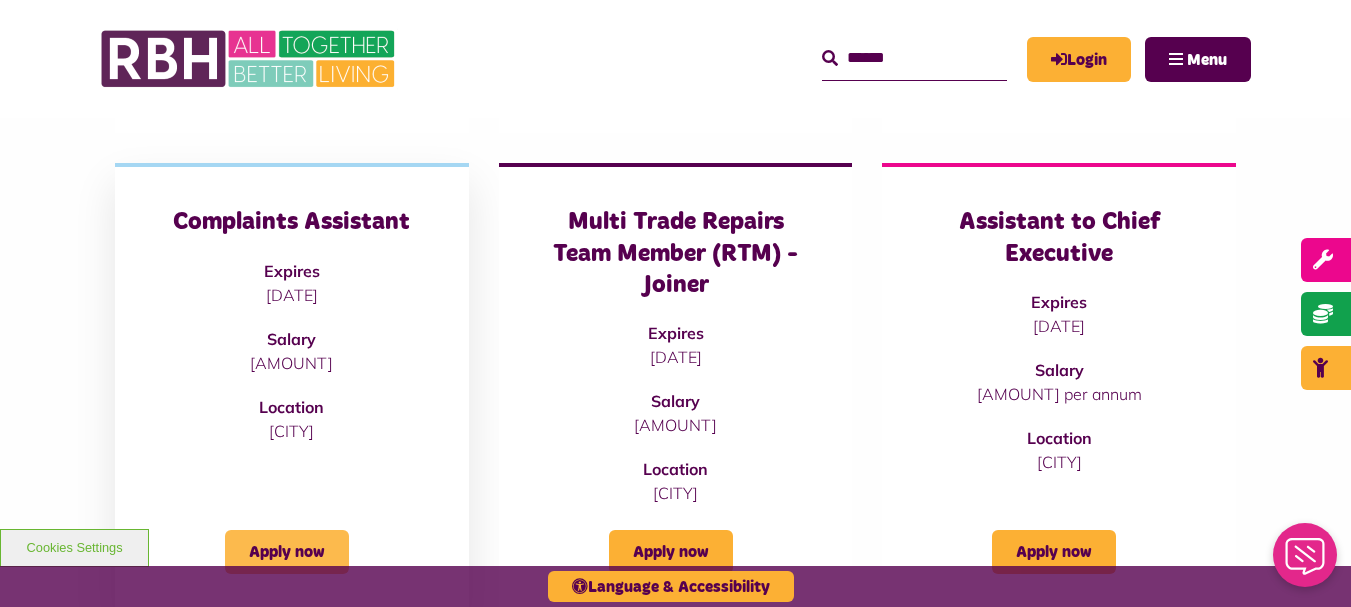 click on "Apply now" at bounding box center (287, 552) 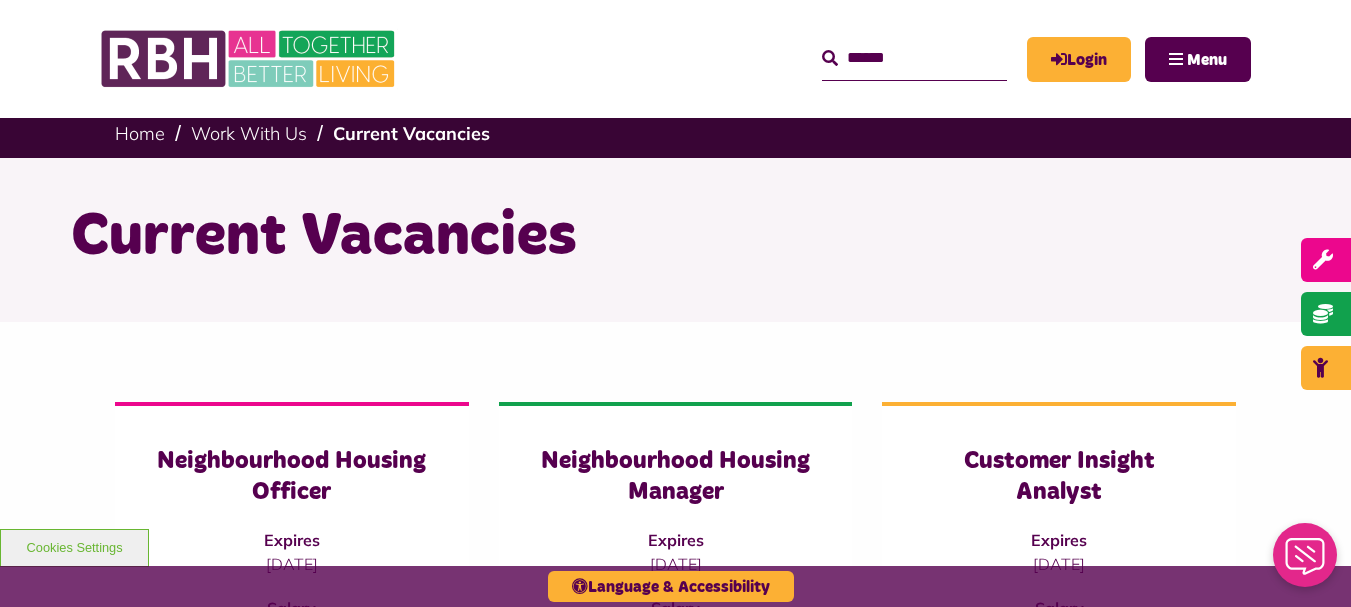 scroll, scrollTop: 0, scrollLeft: 0, axis: both 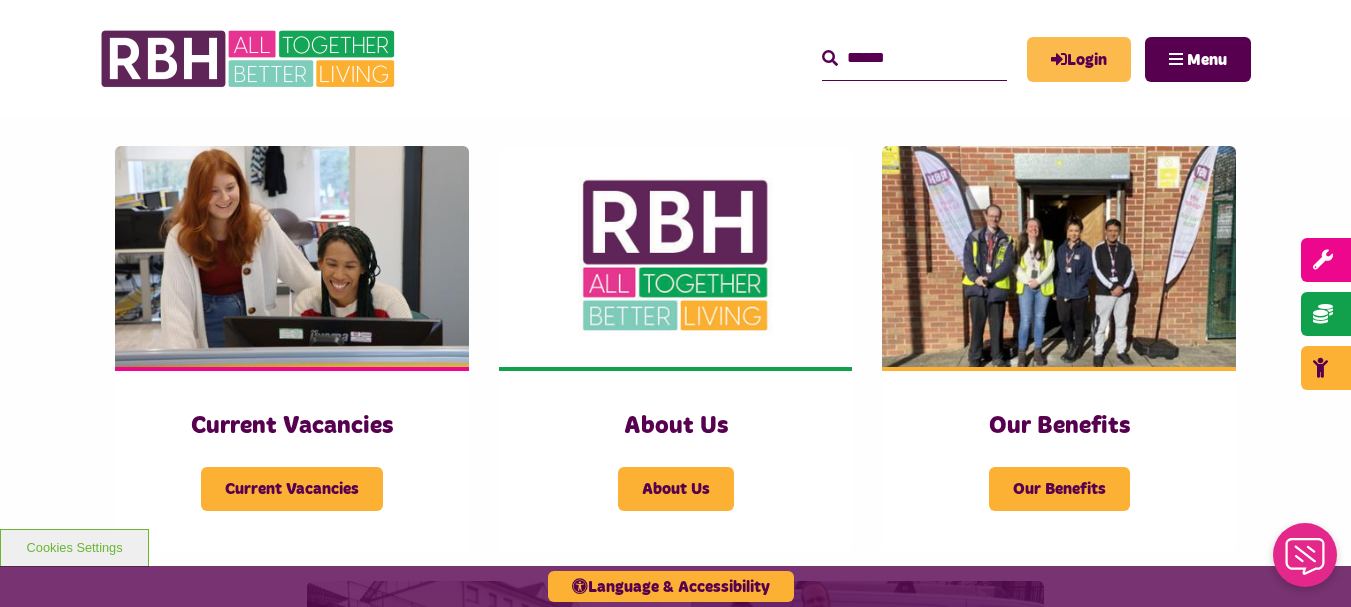 click on "Login" at bounding box center (1079, 59) 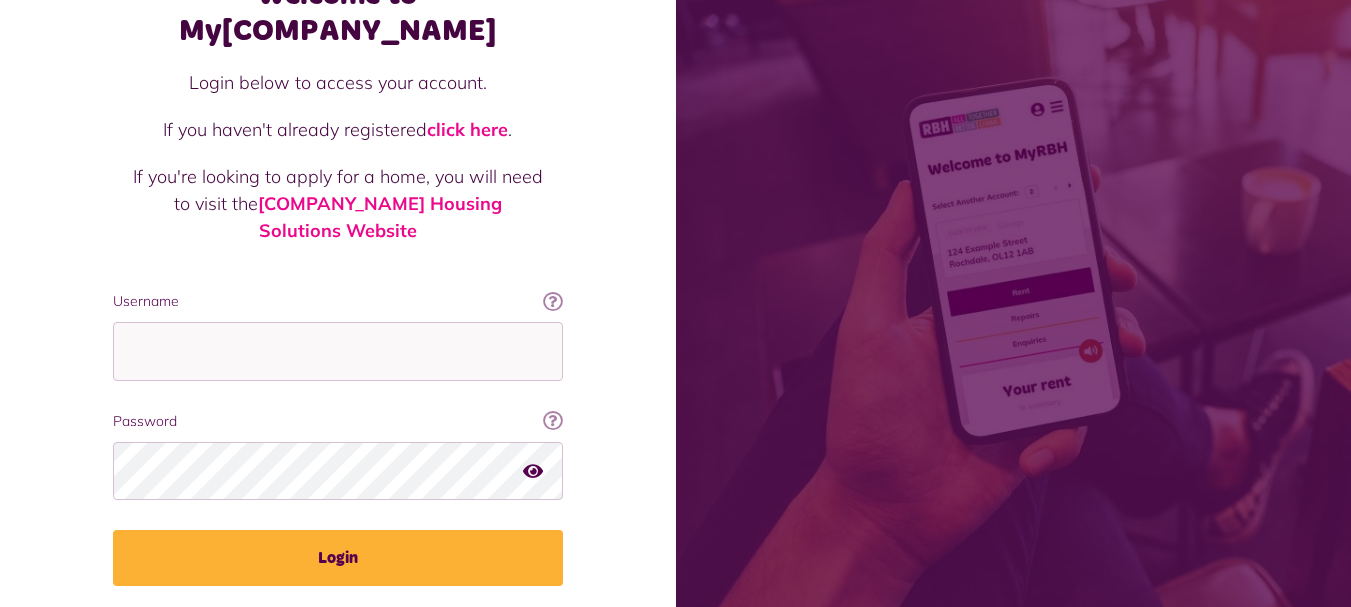 scroll, scrollTop: 161, scrollLeft: 0, axis: vertical 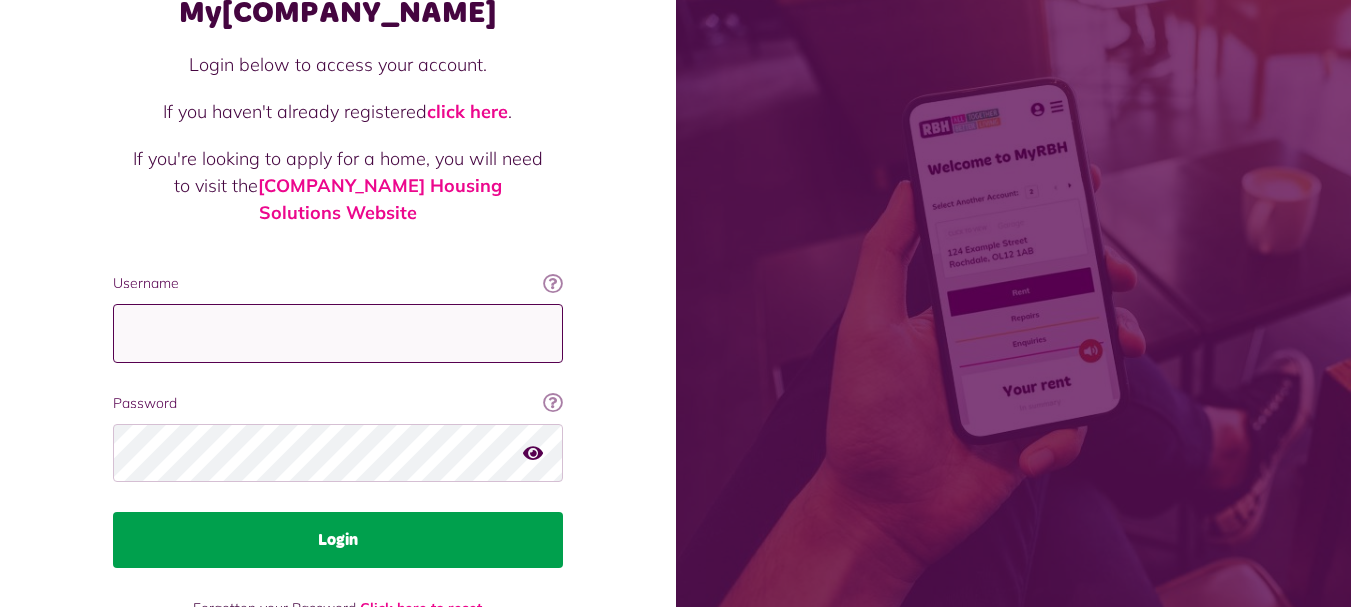 type on "**********" 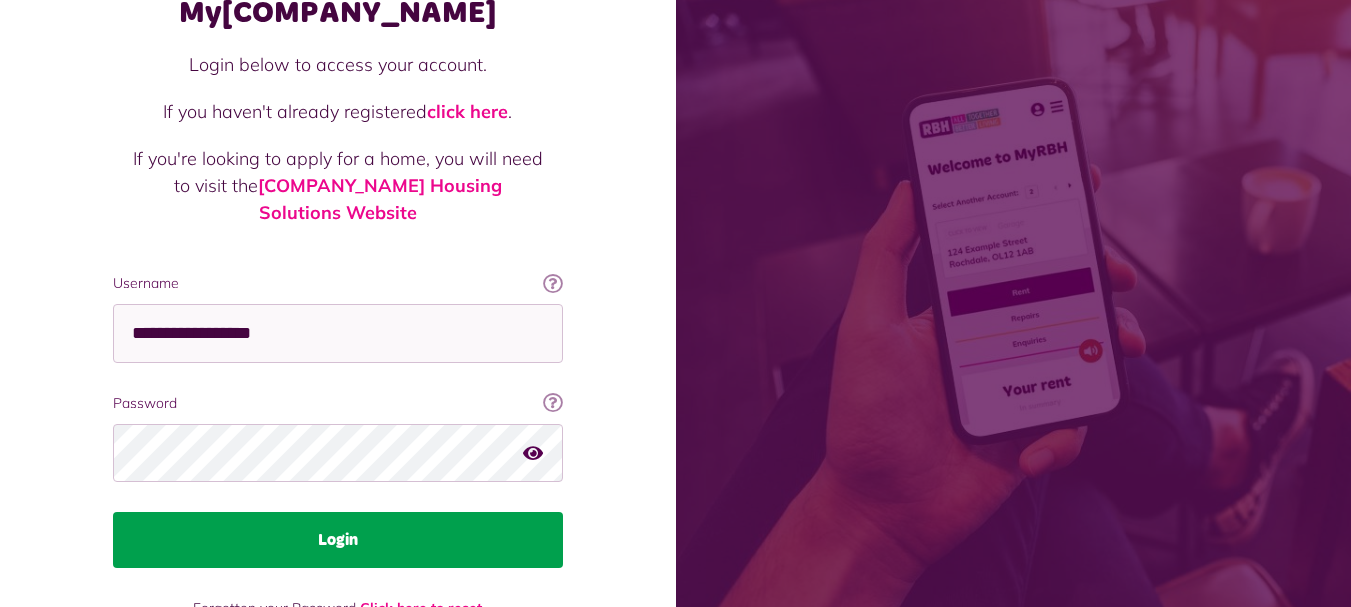 click on "Login" at bounding box center (338, 540) 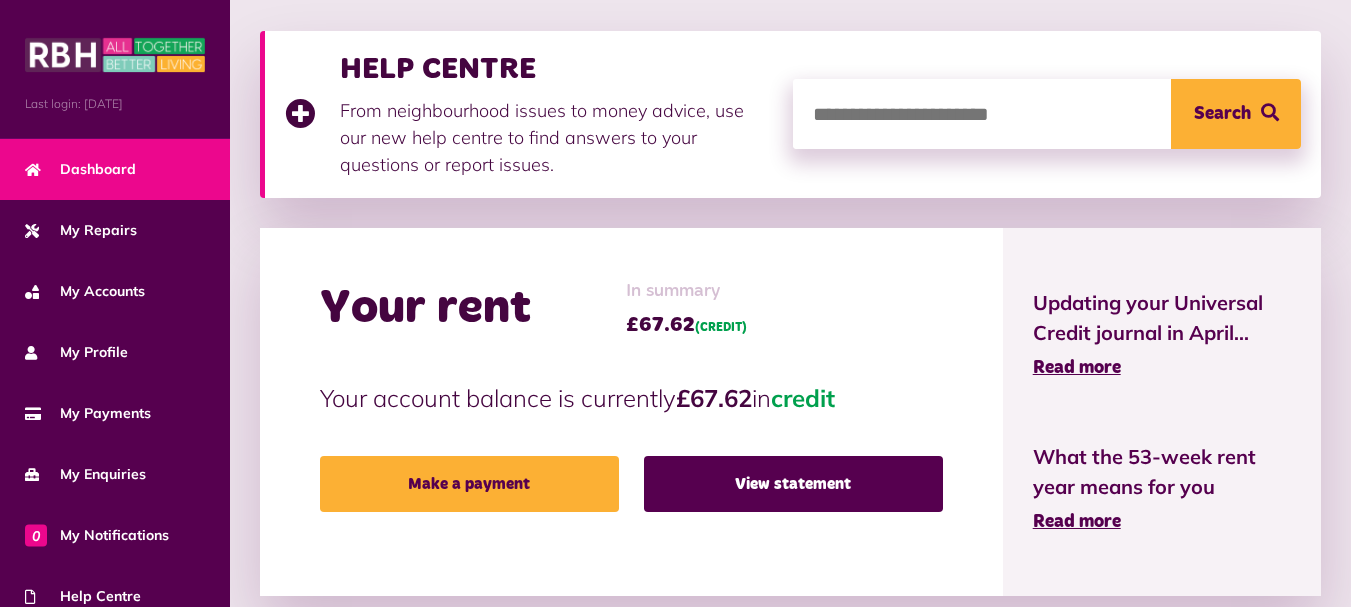 scroll, scrollTop: 300, scrollLeft: 0, axis: vertical 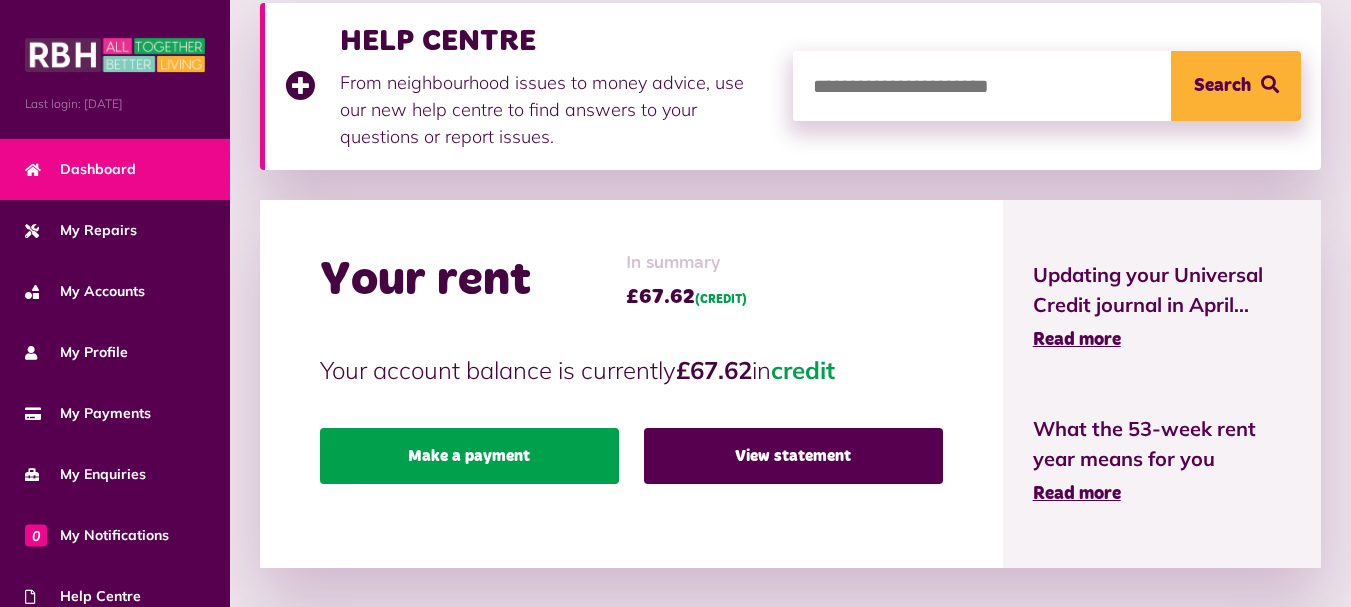 click on "Make a payment" at bounding box center (469, 456) 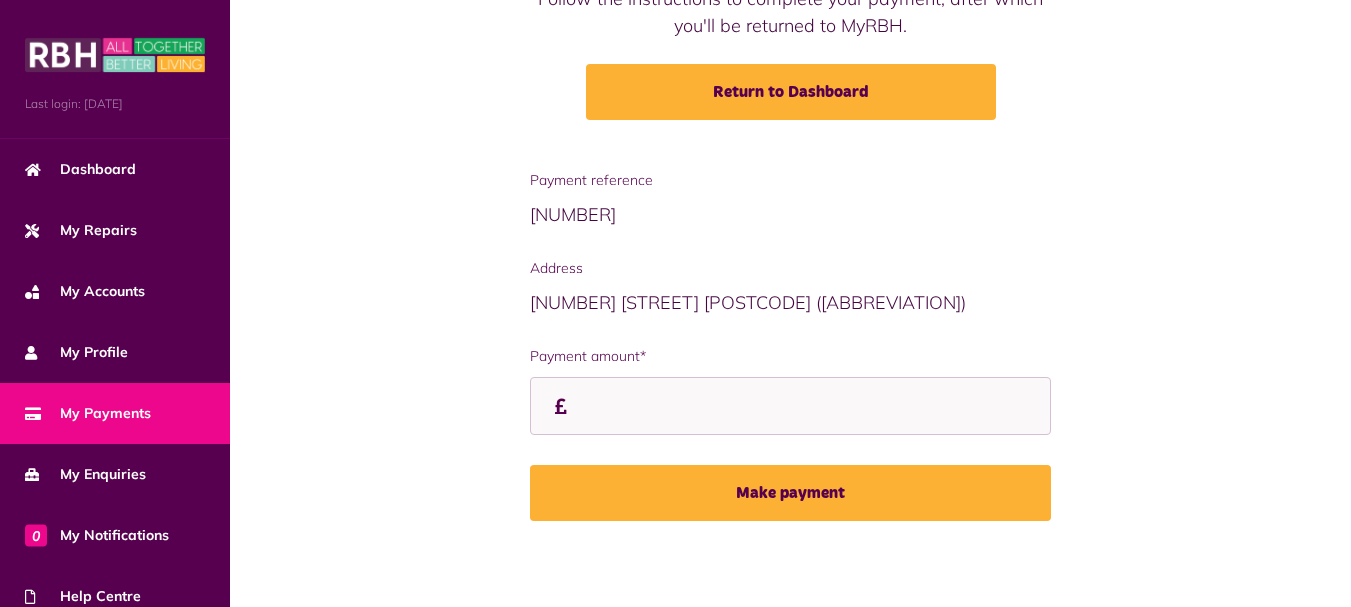 scroll, scrollTop: 270, scrollLeft: 0, axis: vertical 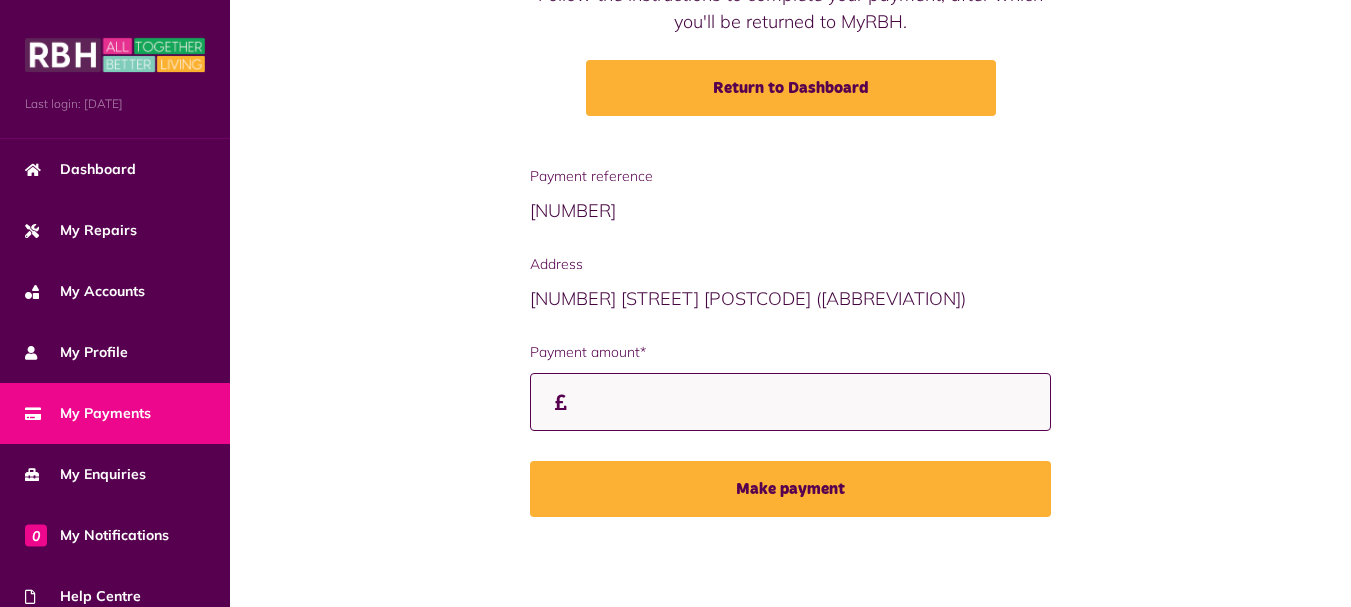 click on "Payment amount*" at bounding box center (790, 402) 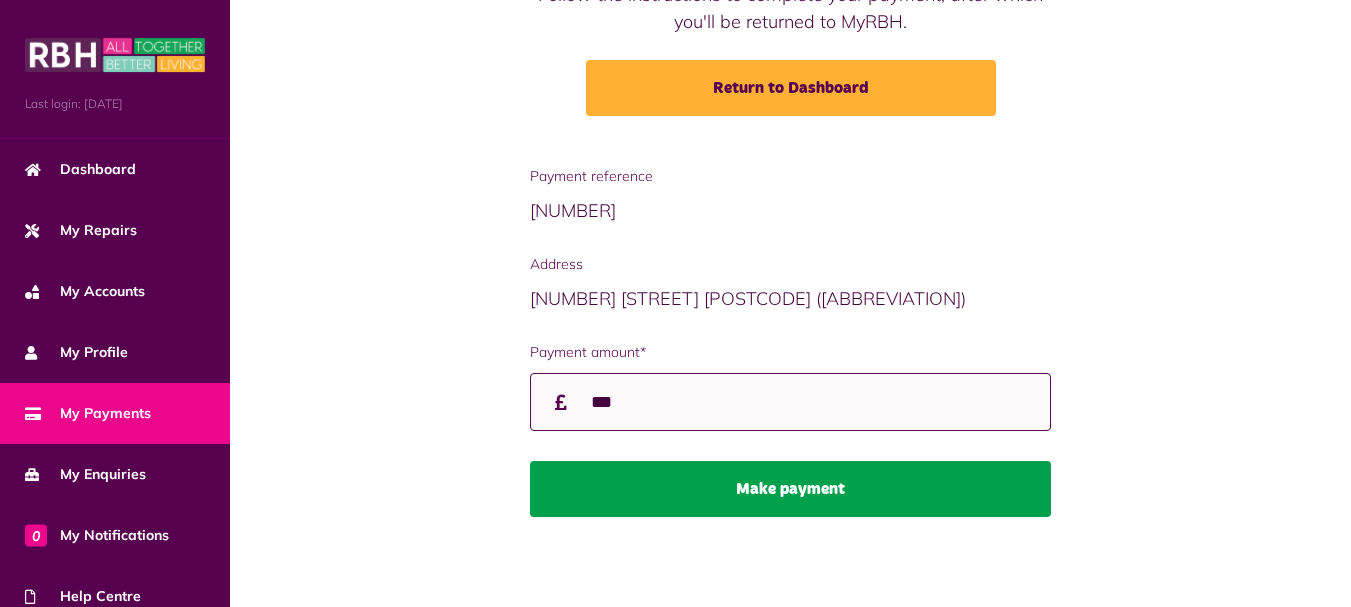 type on "***" 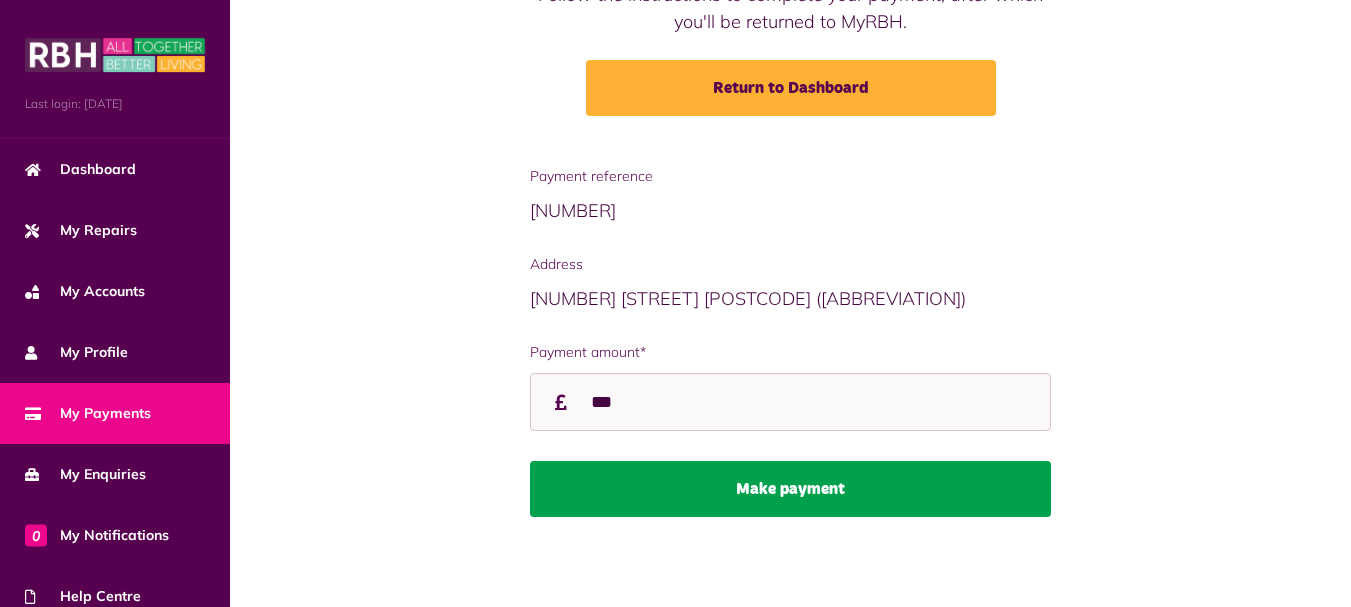 click on "Make payment" at bounding box center [790, 489] 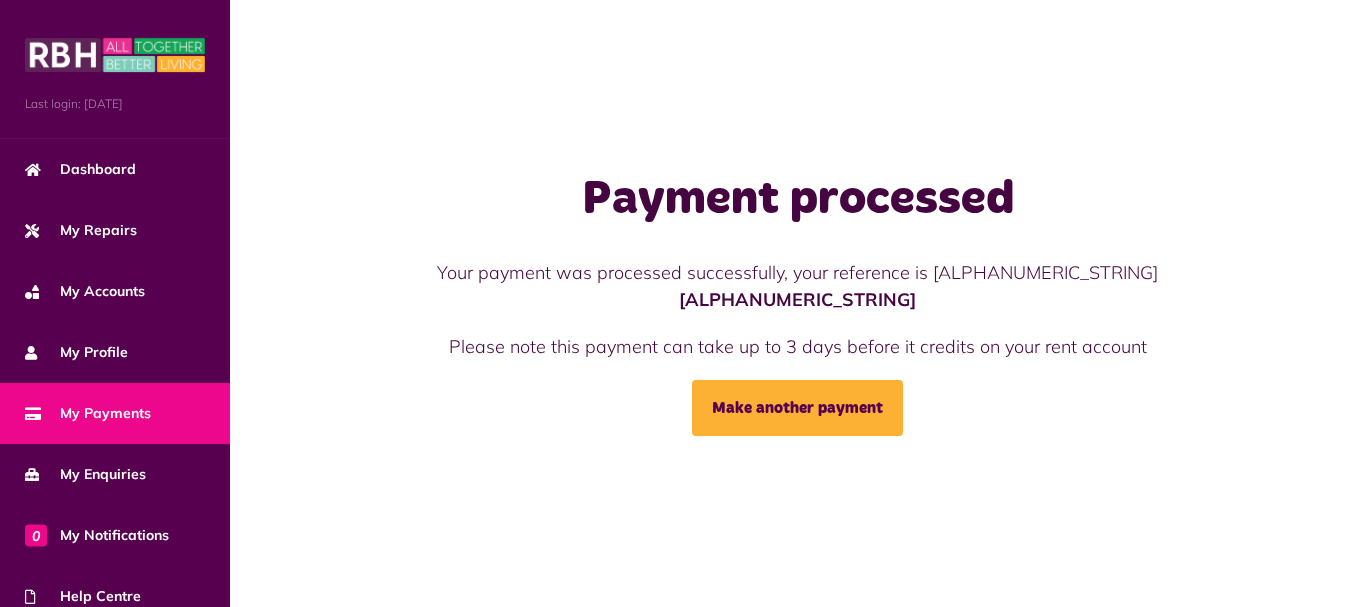 scroll, scrollTop: 0, scrollLeft: 0, axis: both 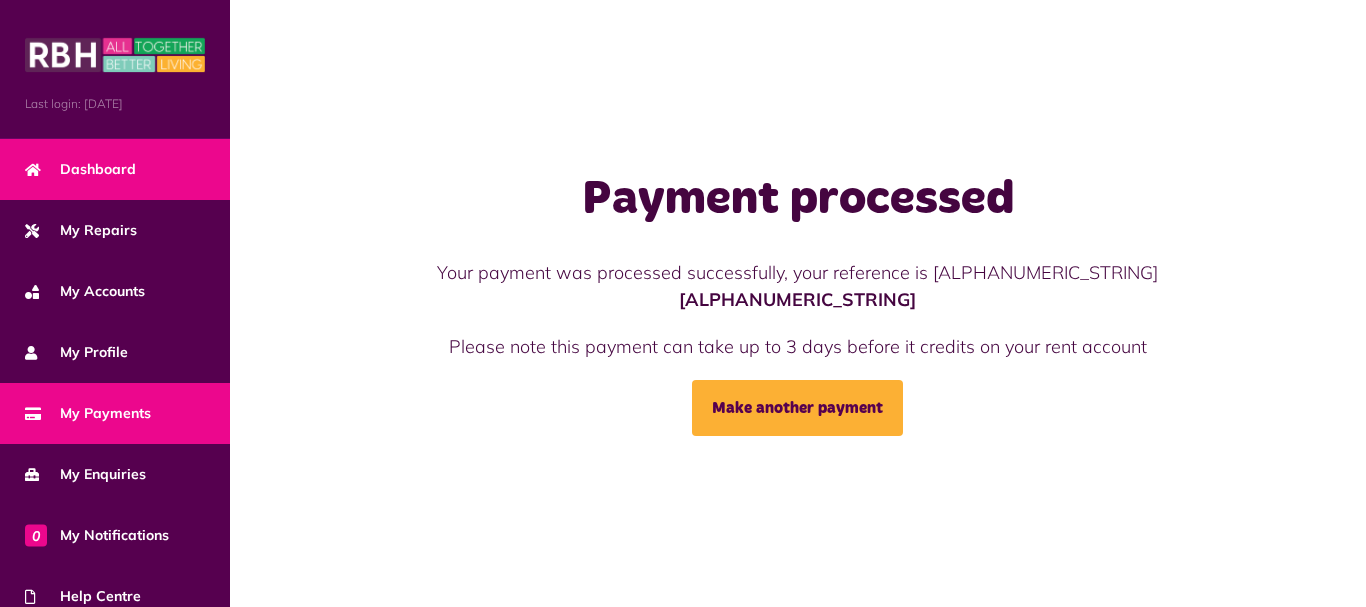 click on "Dashboard" at bounding box center (80, 169) 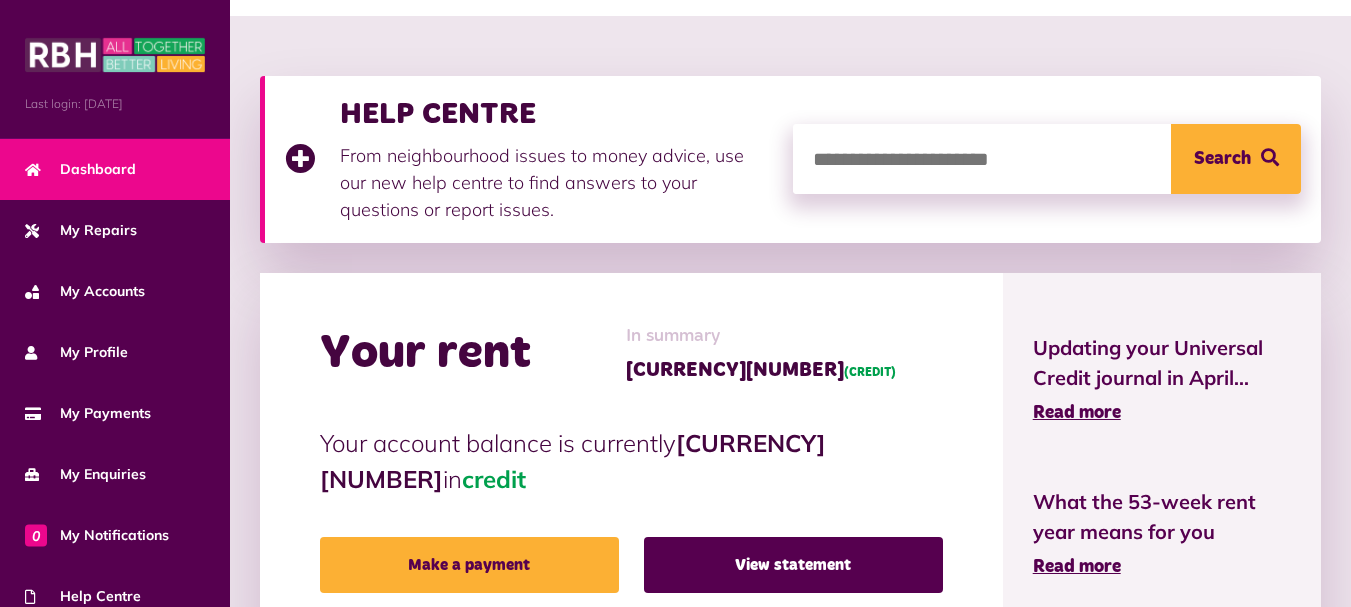 scroll, scrollTop: 0, scrollLeft: 0, axis: both 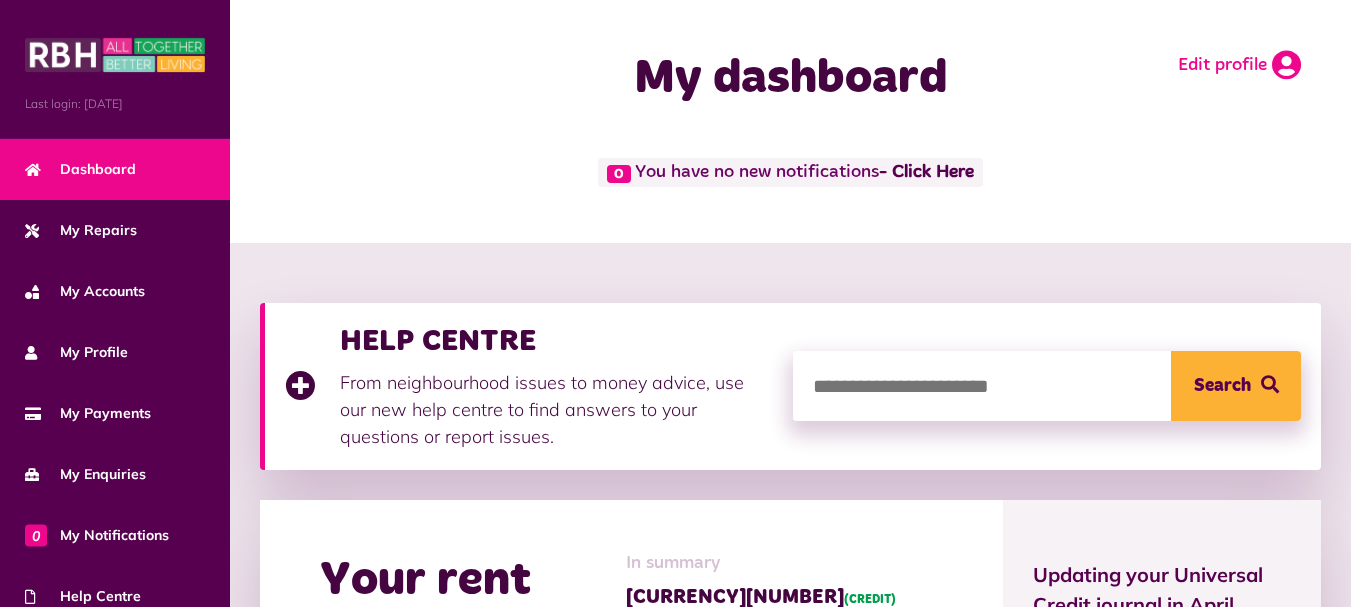 click on "Edit profile" at bounding box center [1239, 65] 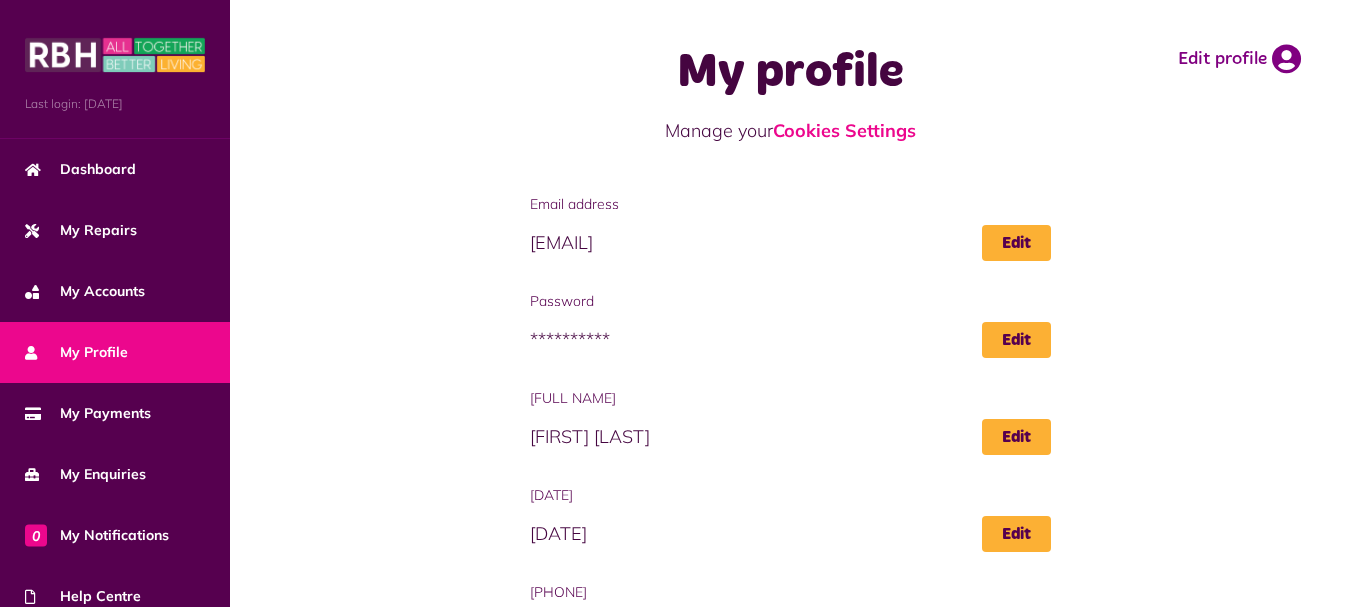 scroll, scrollTop: 0, scrollLeft: 0, axis: both 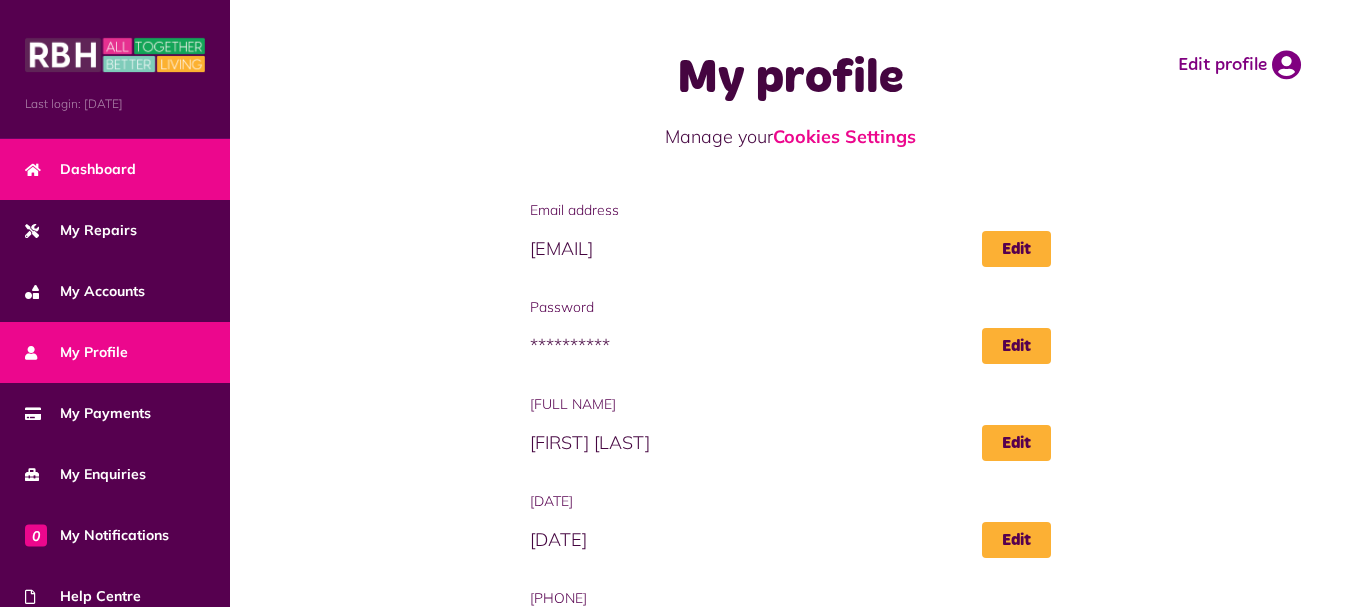 click on "Dashboard" at bounding box center (80, 169) 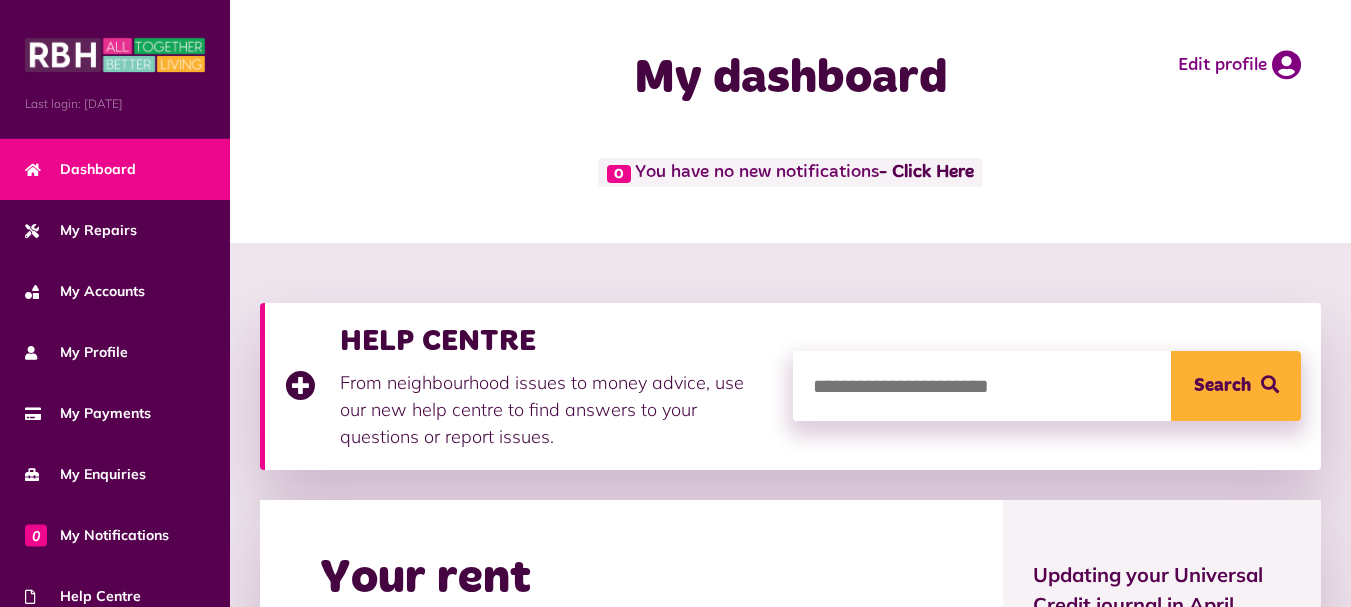 scroll, scrollTop: 0, scrollLeft: 0, axis: both 